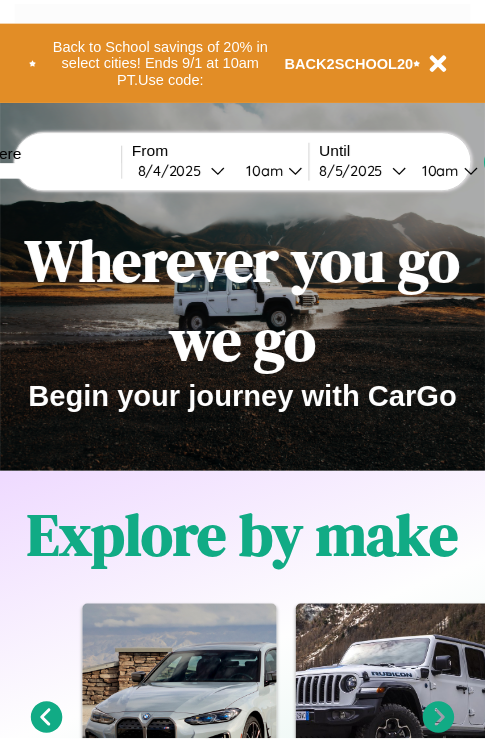 scroll, scrollTop: 0, scrollLeft: 0, axis: both 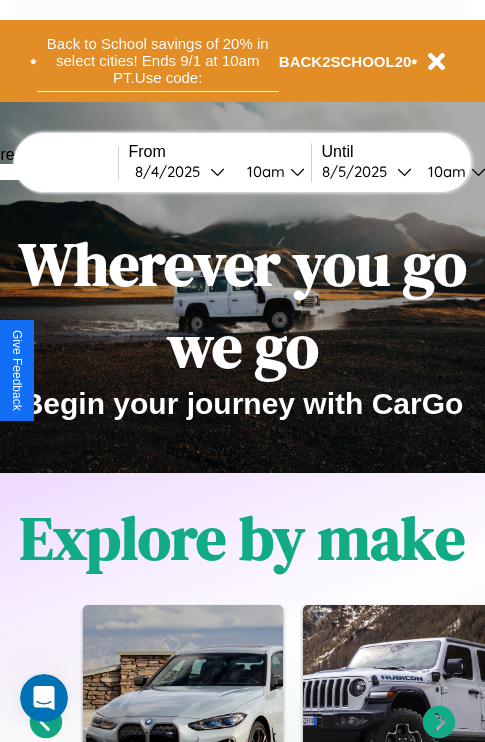 click on "Back to School savings of 20% in select cities! Ends 9/1 at 10am PT.  Use code:" at bounding box center [158, 61] 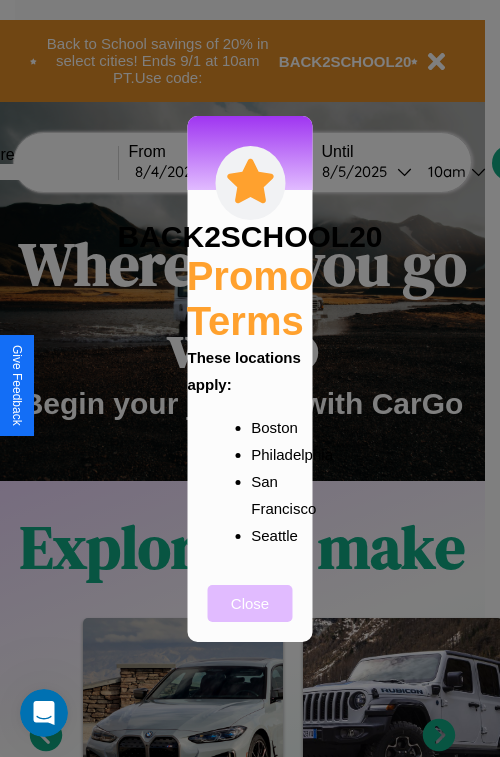 click on "Close" at bounding box center [250, 603] 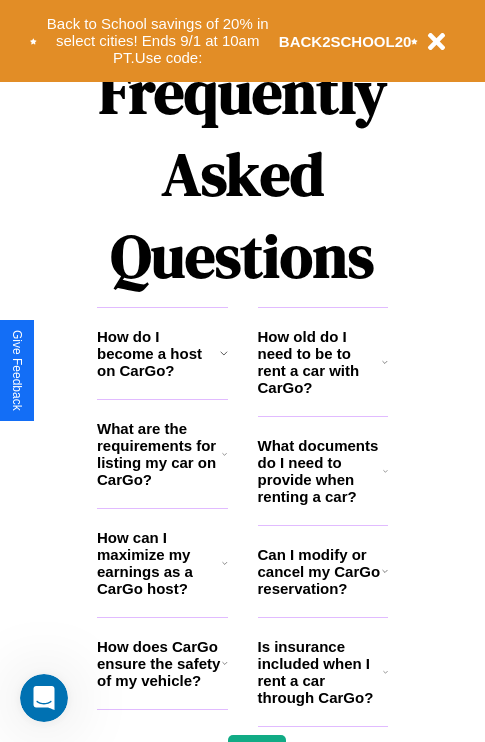 scroll, scrollTop: 2423, scrollLeft: 0, axis: vertical 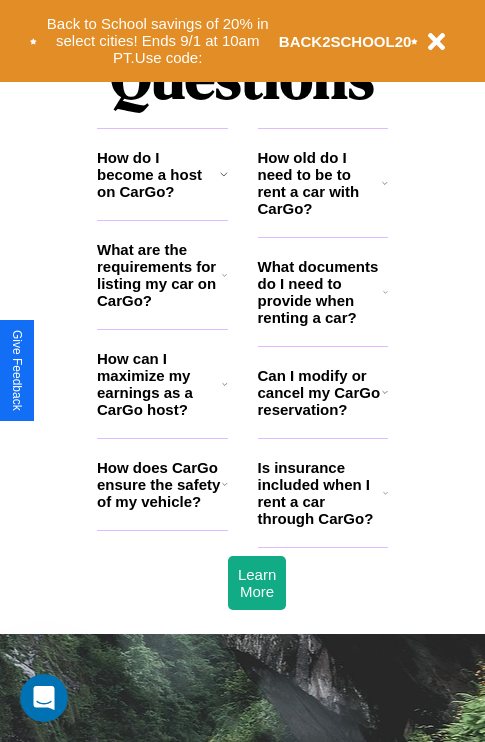 click on "How does CarGo ensure the safety of my vehicle?" at bounding box center [159, 484] 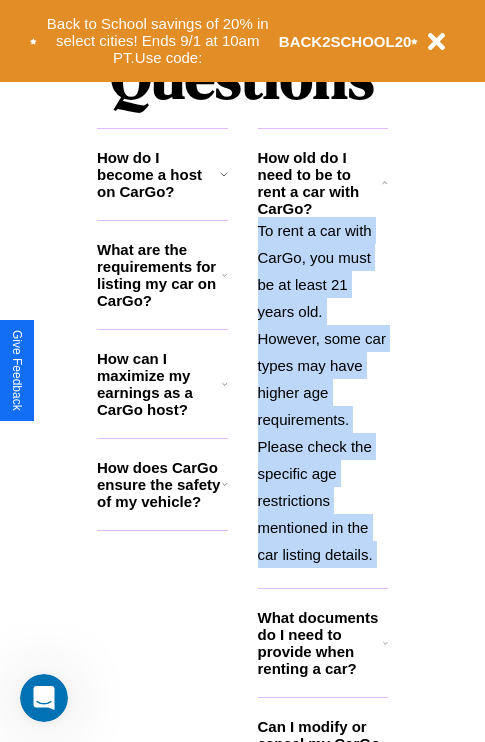 scroll, scrollTop: 2465, scrollLeft: 0, axis: vertical 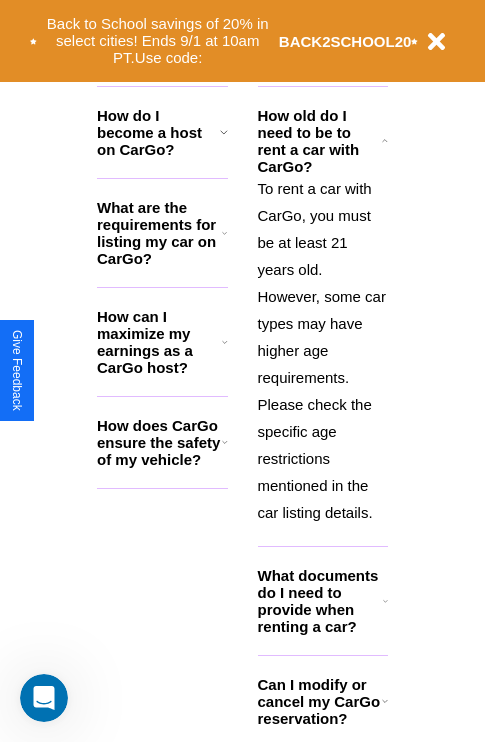 click 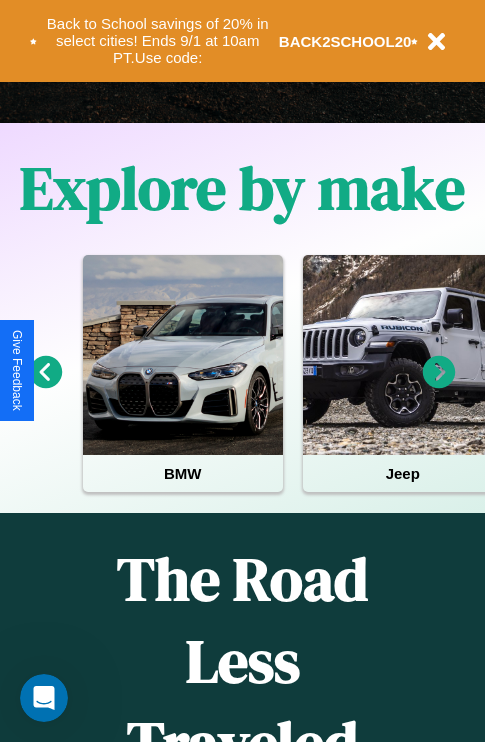 scroll, scrollTop: 0, scrollLeft: 0, axis: both 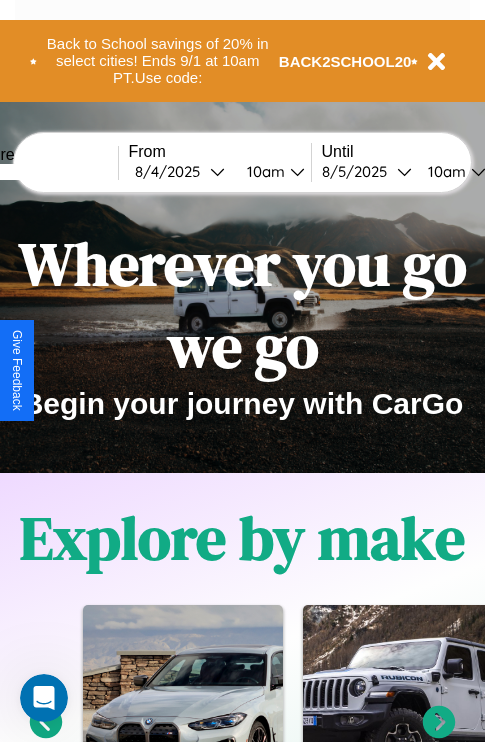 click at bounding box center (43, 172) 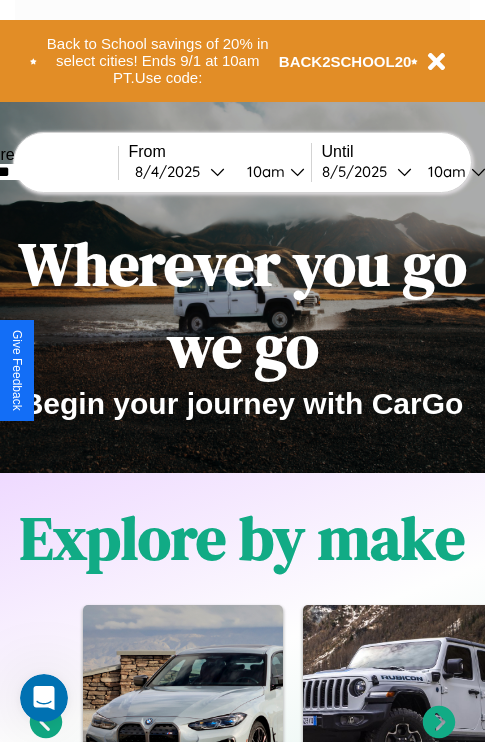 type on "*******" 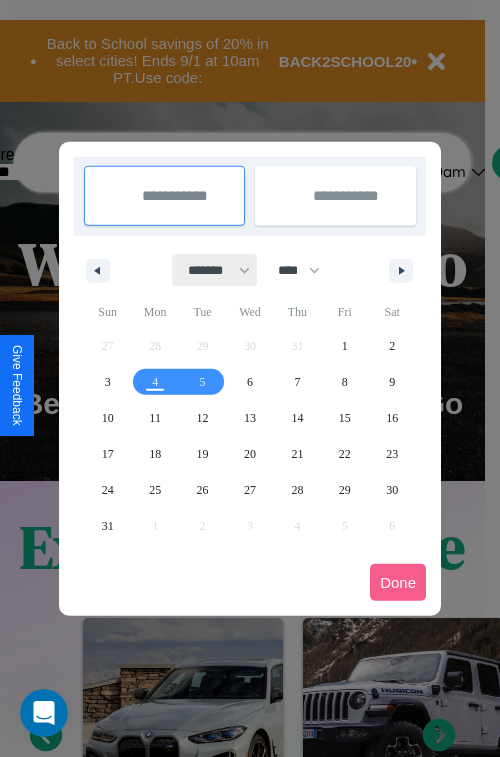 click on "******* ******** ***** ***** *** **** **** ****** ********* ******* ******** ********" at bounding box center (215, 270) 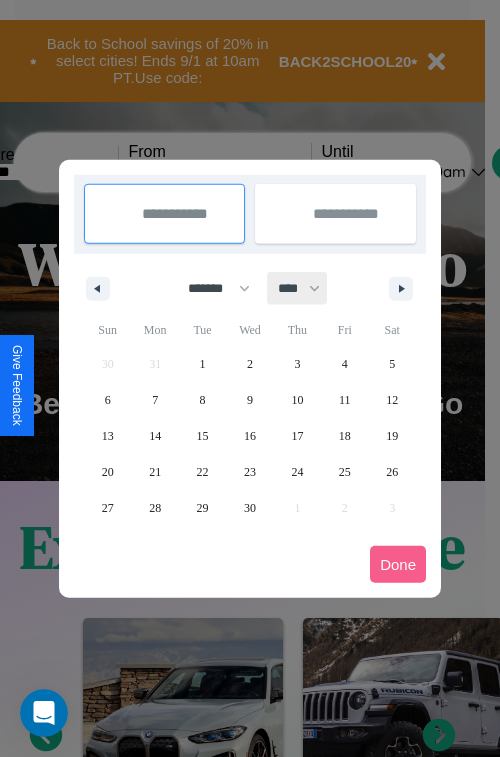 click on "**** **** **** **** **** **** **** **** **** **** **** **** **** **** **** **** **** **** **** **** **** **** **** **** **** **** **** **** **** **** **** **** **** **** **** **** **** **** **** **** **** **** **** **** **** **** **** **** **** **** **** **** **** **** **** **** **** **** **** **** **** **** **** **** **** **** **** **** **** **** **** **** **** **** **** **** **** **** **** **** **** **** **** **** **** **** **** **** **** **** **** **** **** **** **** **** **** **** **** **** **** **** **** **** **** **** **** **** **** **** **** **** **** **** **** **** **** **** **** **** ****" at bounding box center [298, 288] 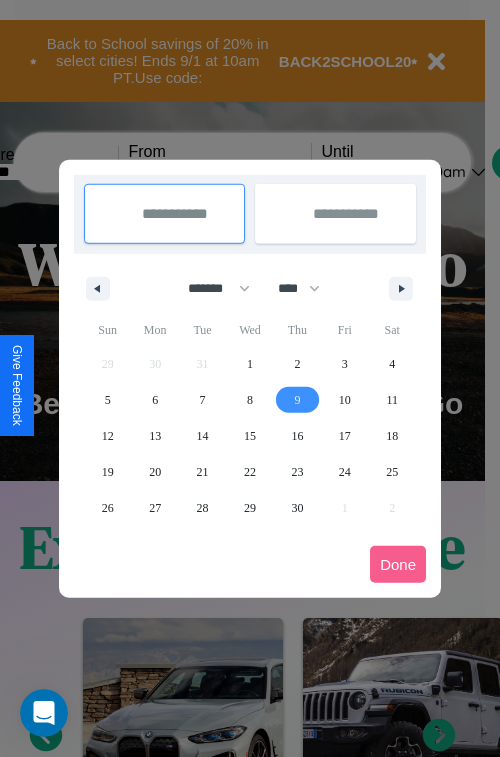 click on "9" at bounding box center (297, 400) 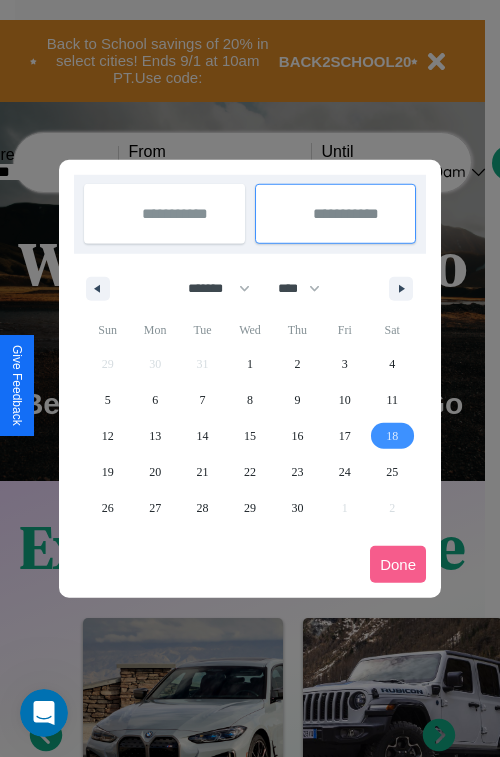 click on "18" at bounding box center [392, 436] 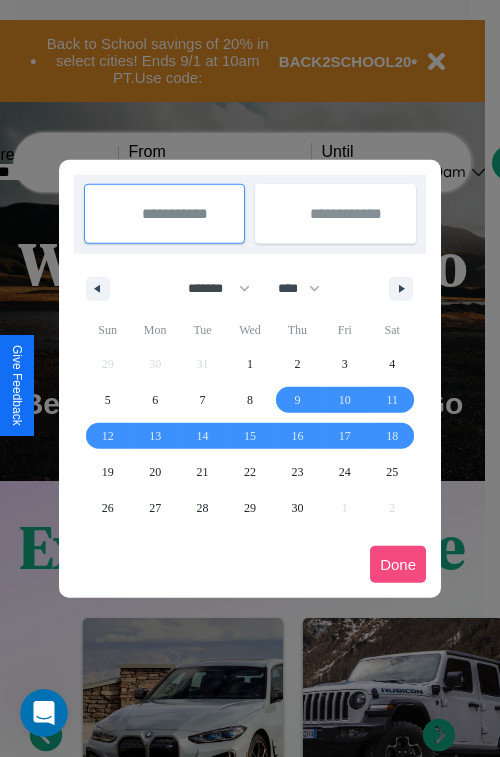 click on "Done" at bounding box center [398, 564] 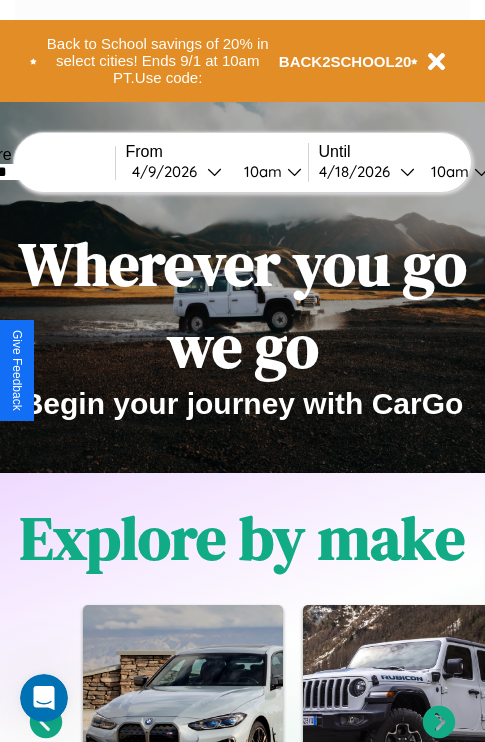 scroll, scrollTop: 0, scrollLeft: 71, axis: horizontal 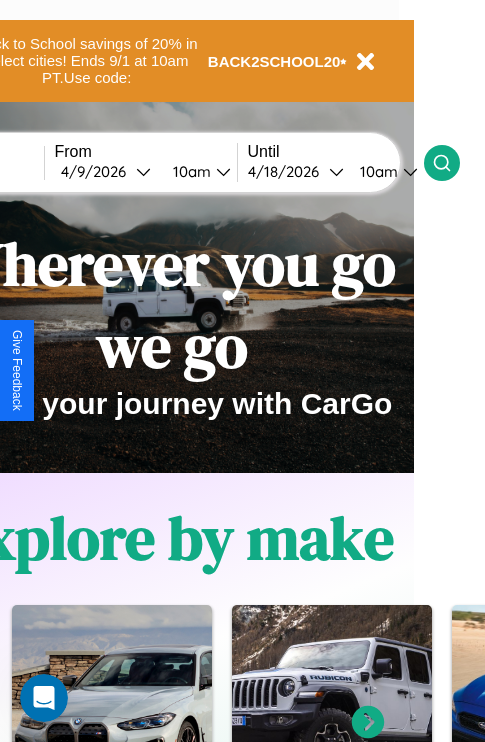 click 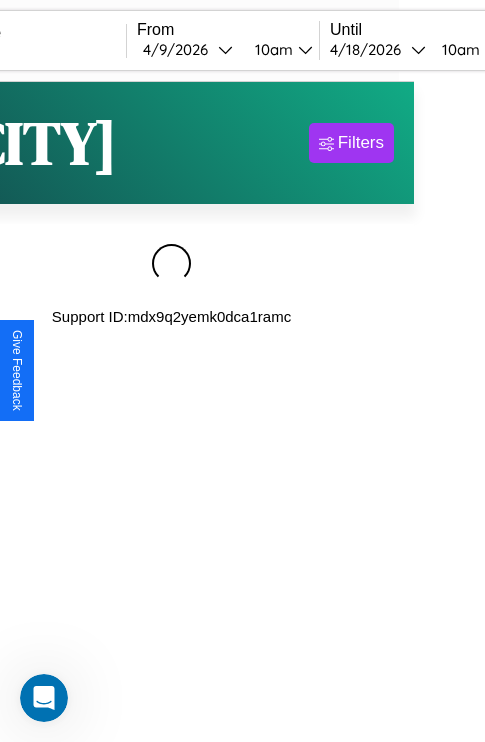 scroll, scrollTop: 0, scrollLeft: 0, axis: both 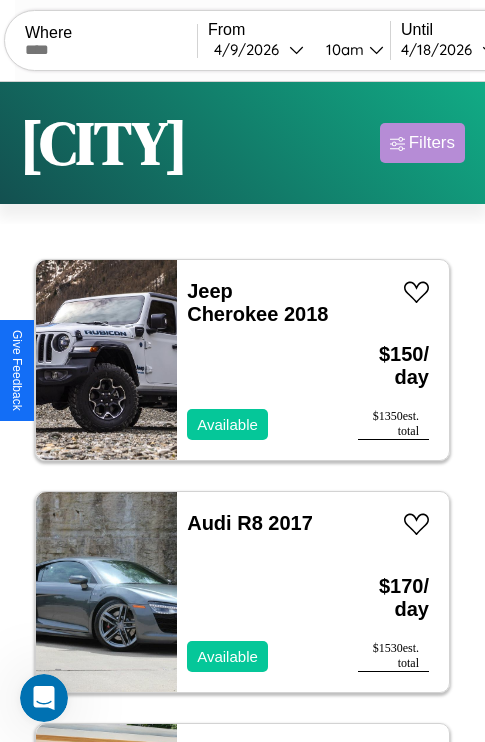 click on "Filters" at bounding box center [432, 143] 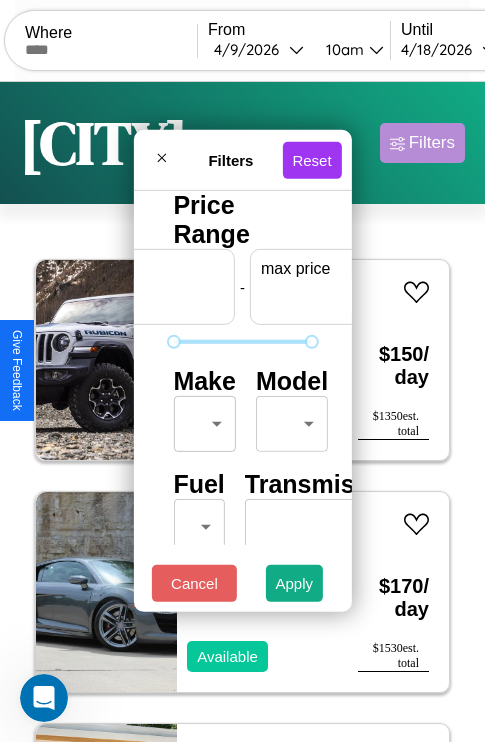 scroll, scrollTop: 0, scrollLeft: 124, axis: horizontal 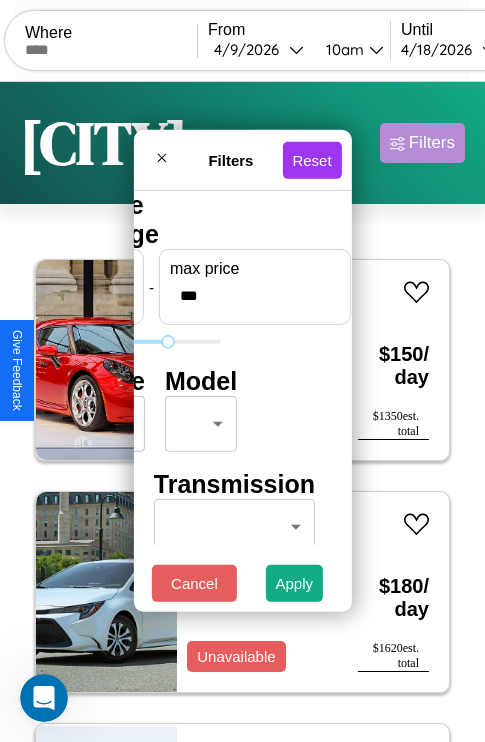 type on "***" 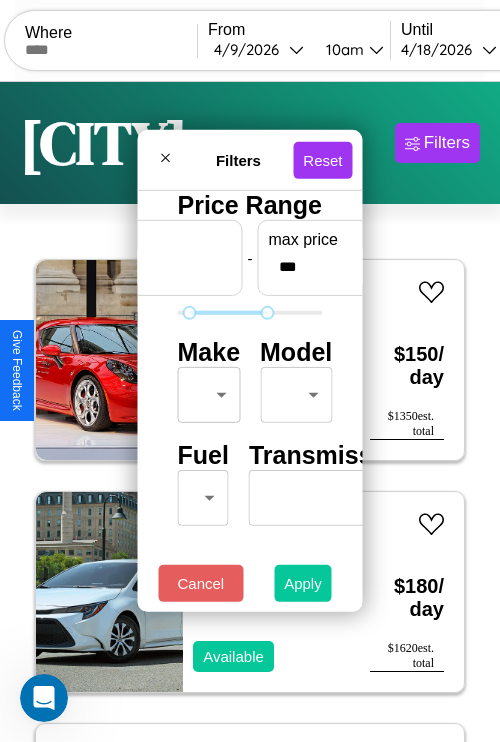 type on "**" 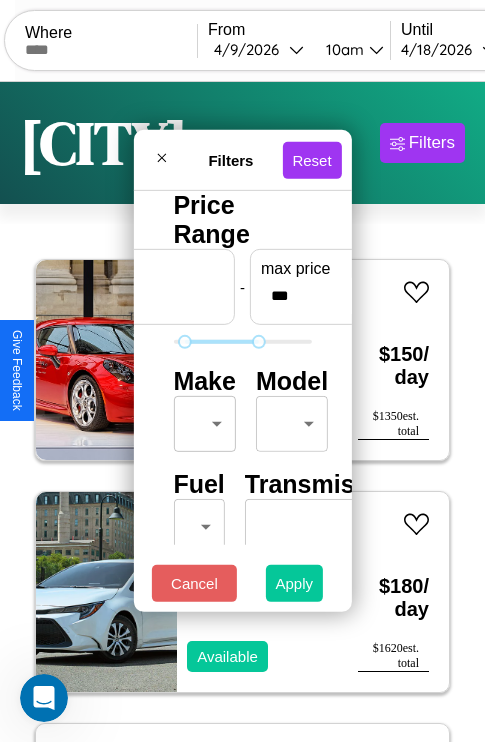 click on "Apply" at bounding box center (295, 583) 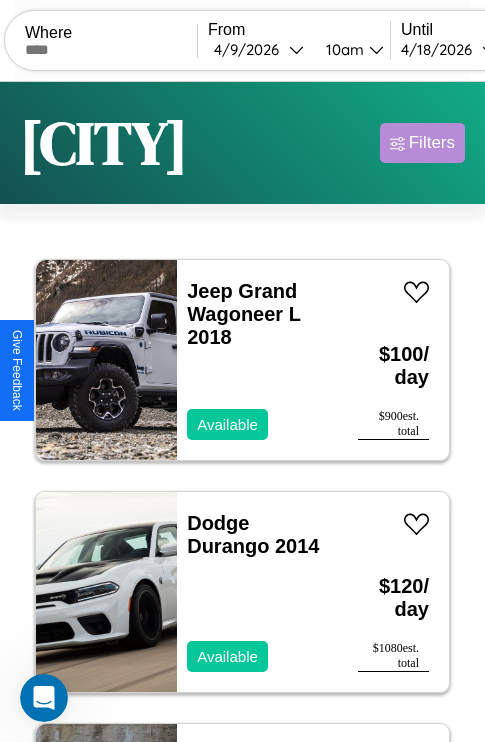 click on "Filters" at bounding box center [432, 143] 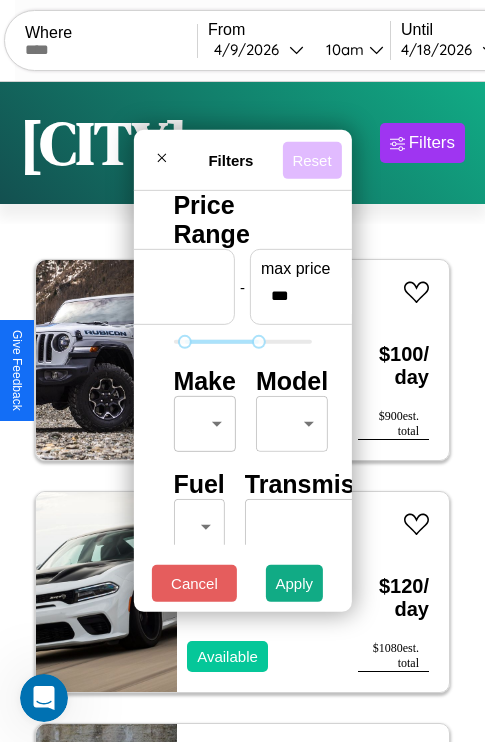 click on "Reset" at bounding box center [311, 159] 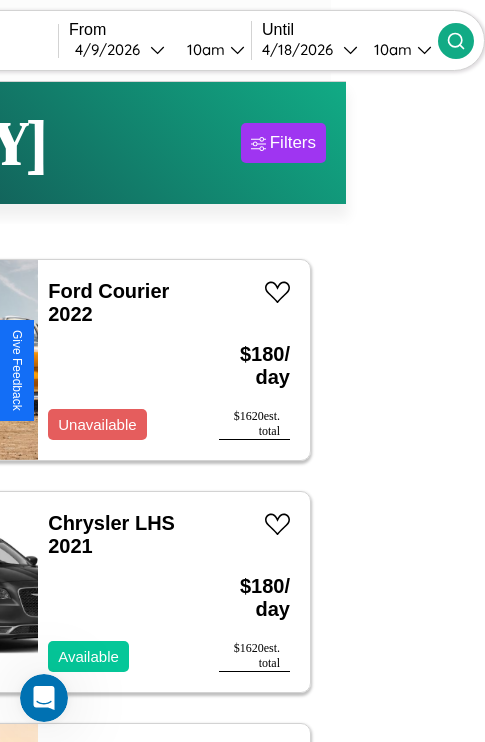 type on "******" 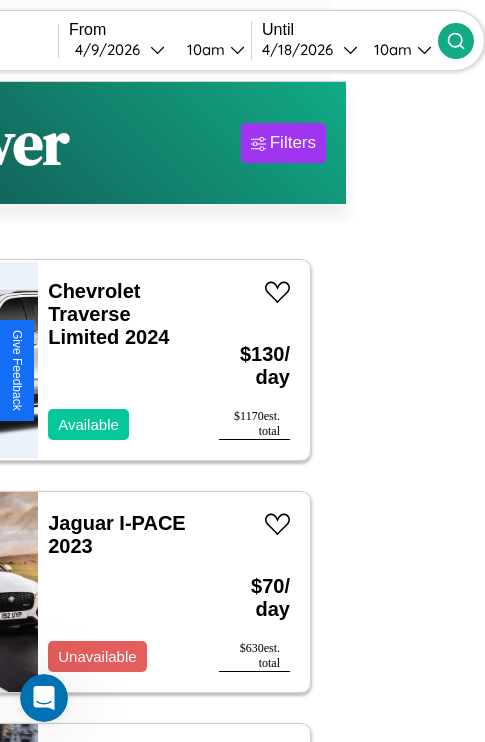 scroll, scrollTop: 94, scrollLeft: 36, axis: both 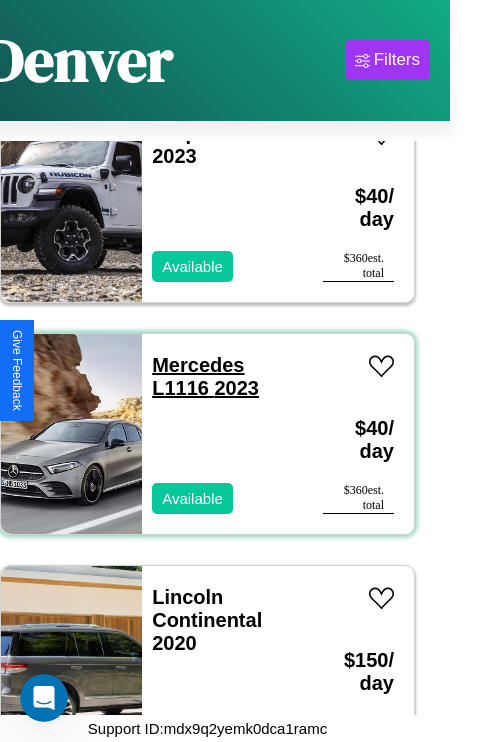 click on "Mercedes   L1116   2023" at bounding box center (205, 376) 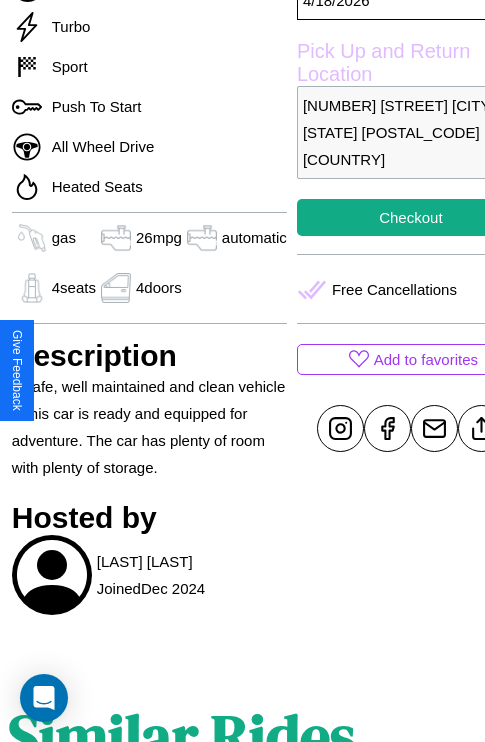 scroll, scrollTop: 618, scrollLeft: 64, axis: both 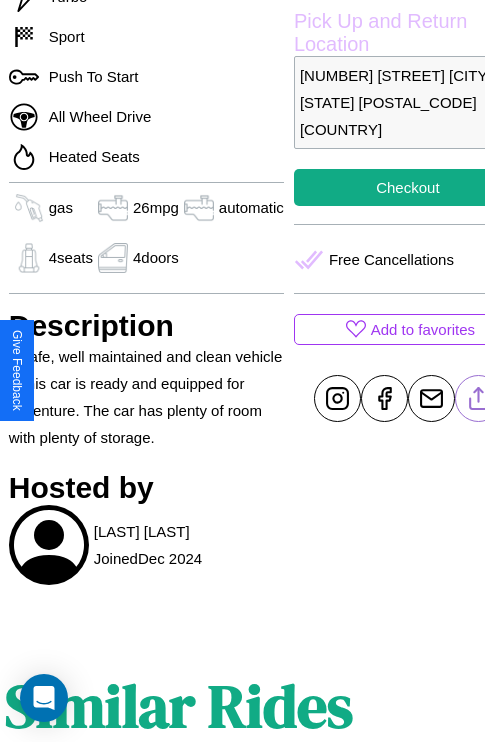 click 